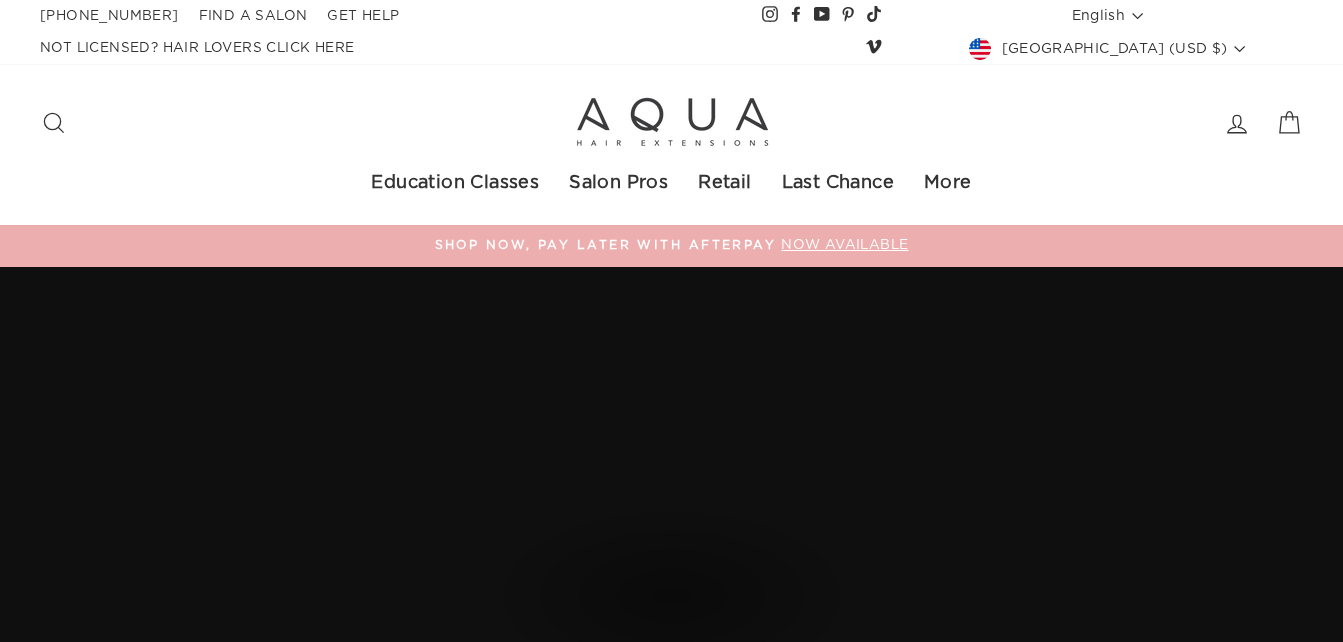 scroll, scrollTop: 0, scrollLeft: 0, axis: both 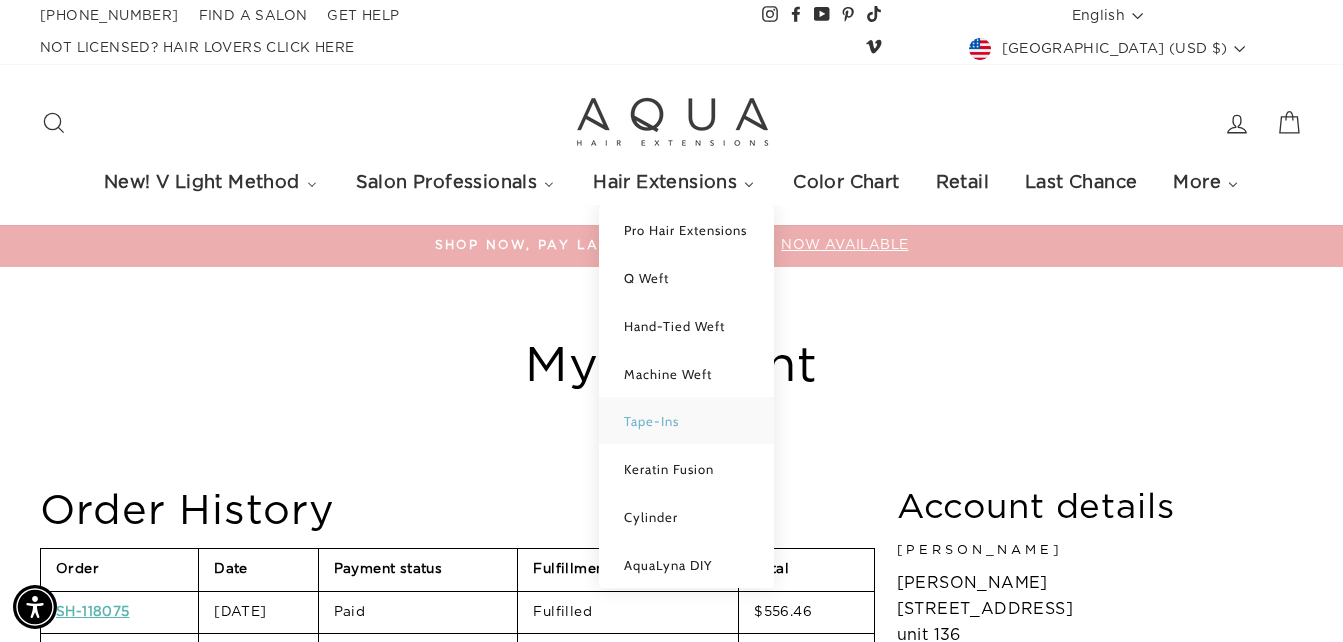 click on "Tape-Ins" at bounding box center (686, 421) 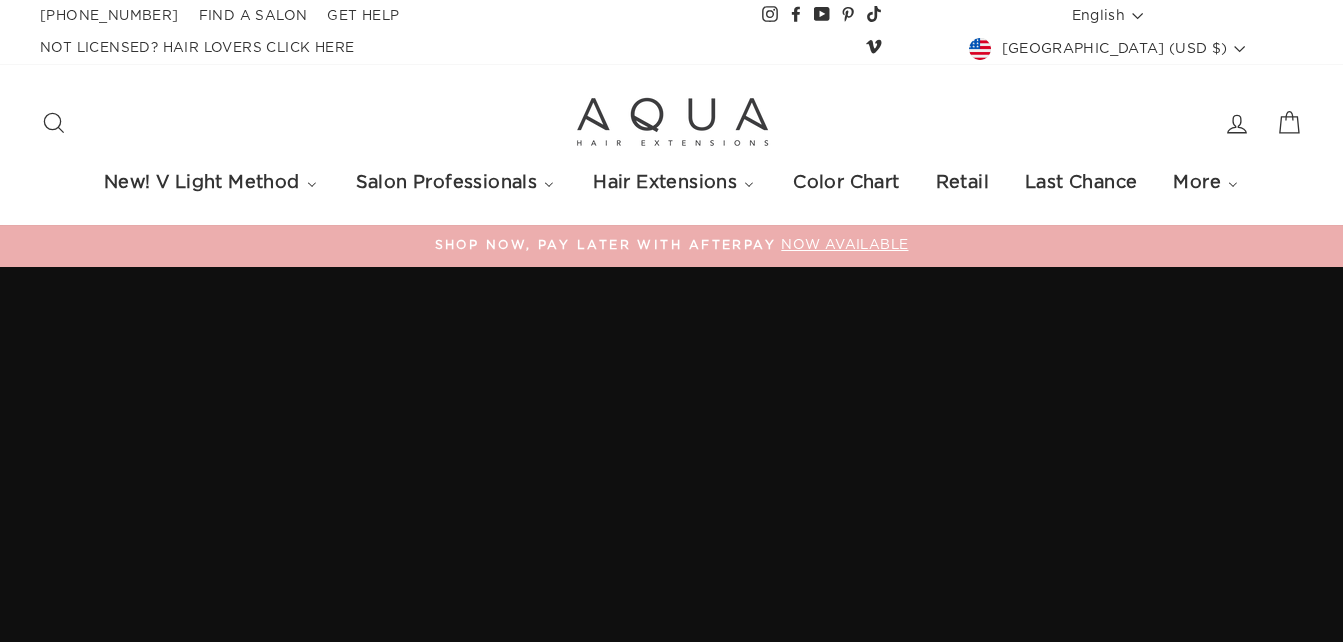 scroll, scrollTop: 0, scrollLeft: 0, axis: both 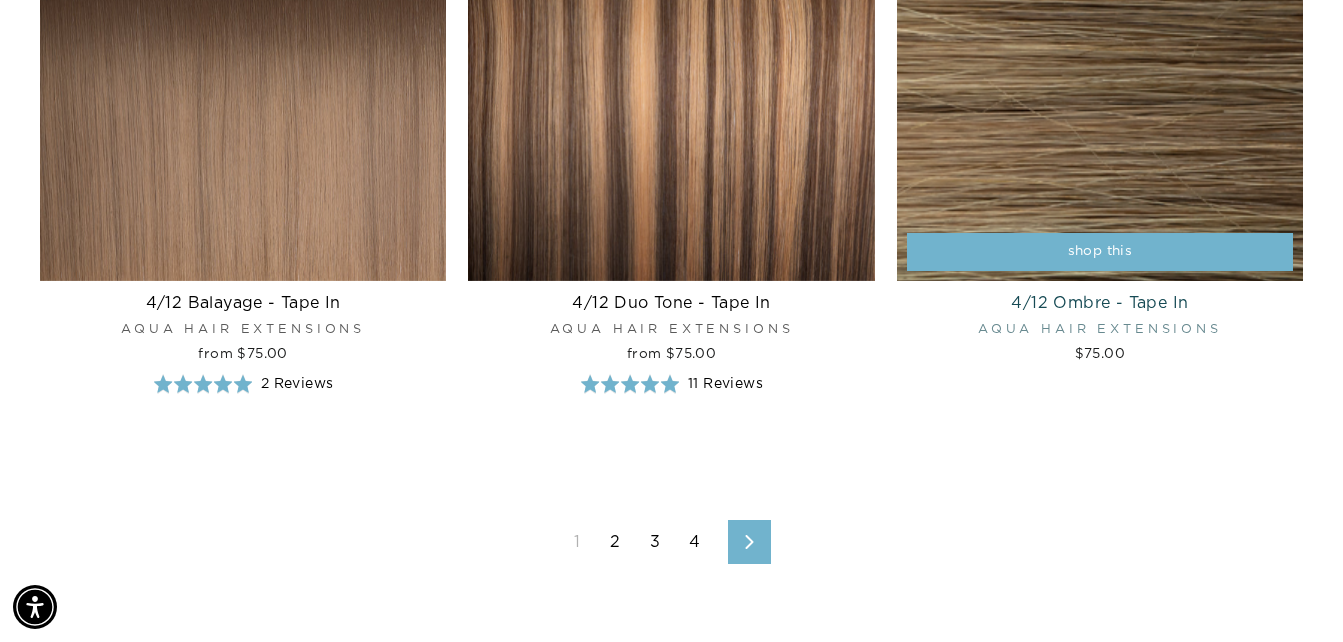 click at bounding box center [1100, 78] 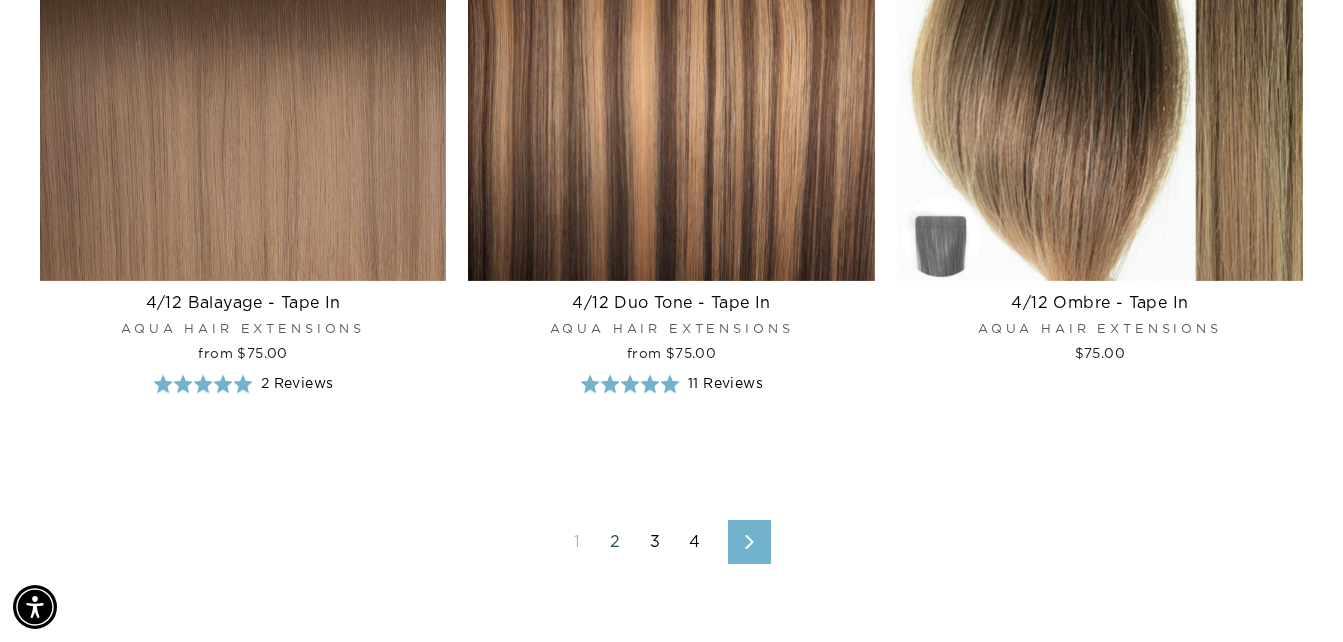 click on "2" at bounding box center [615, 542] 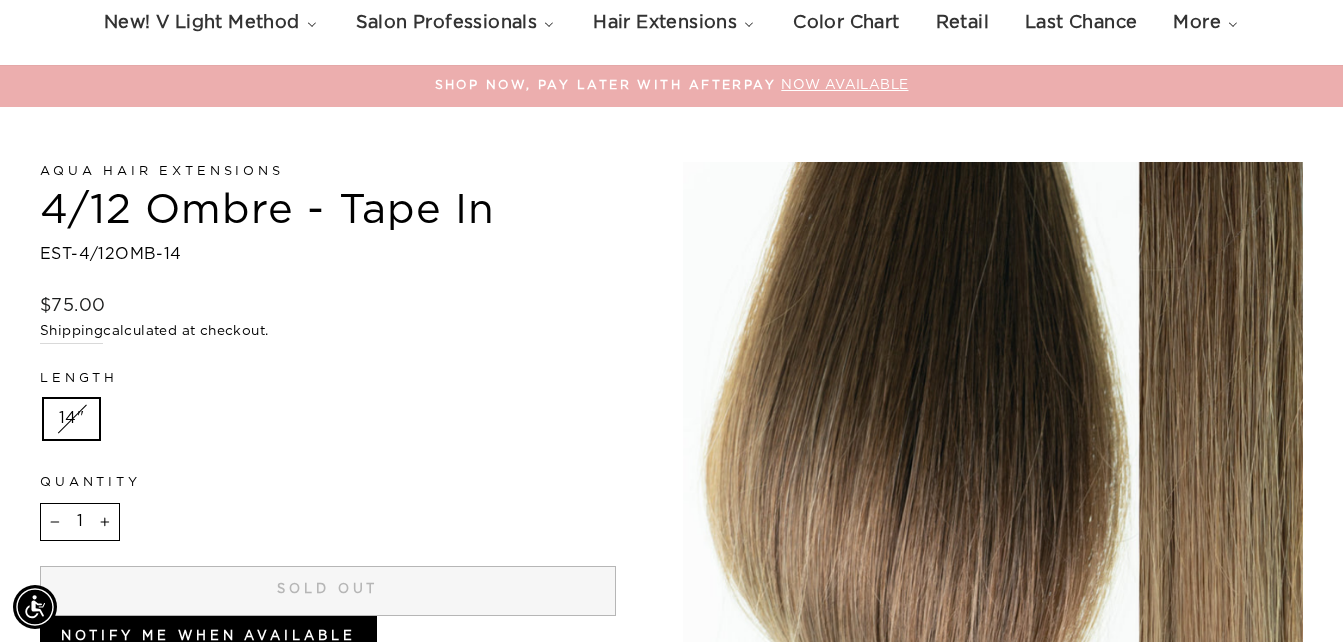 scroll, scrollTop: 160, scrollLeft: 0, axis: vertical 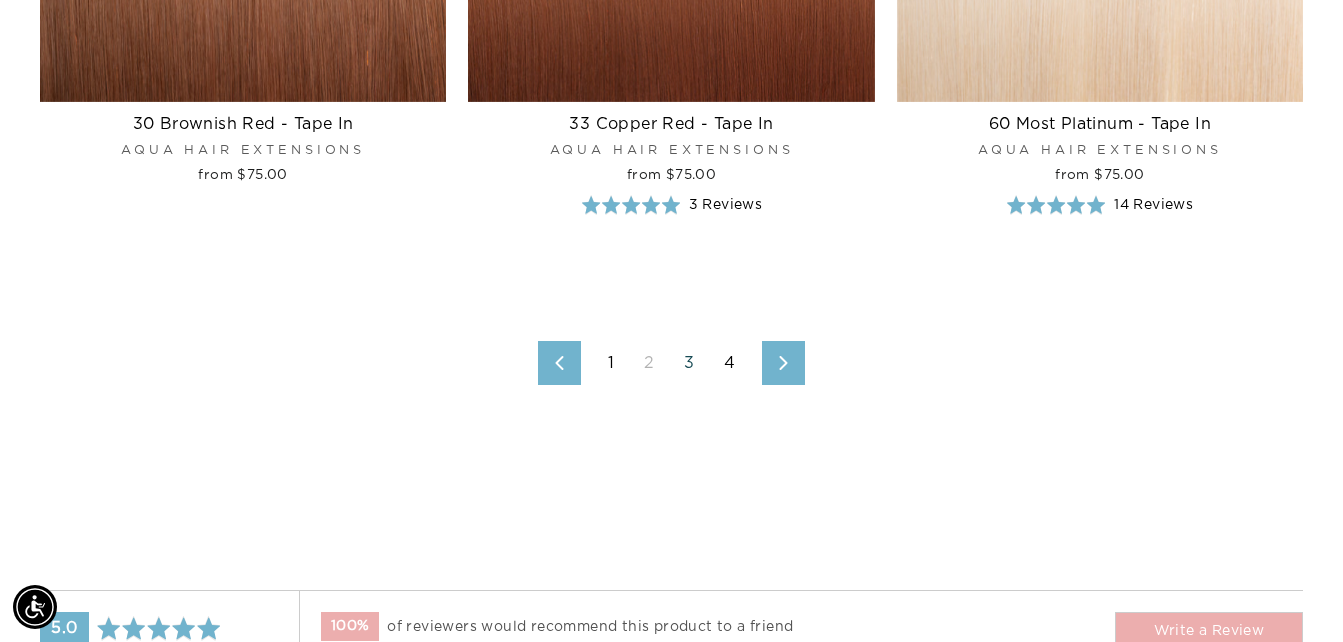 click on "3" at bounding box center (689, 363) 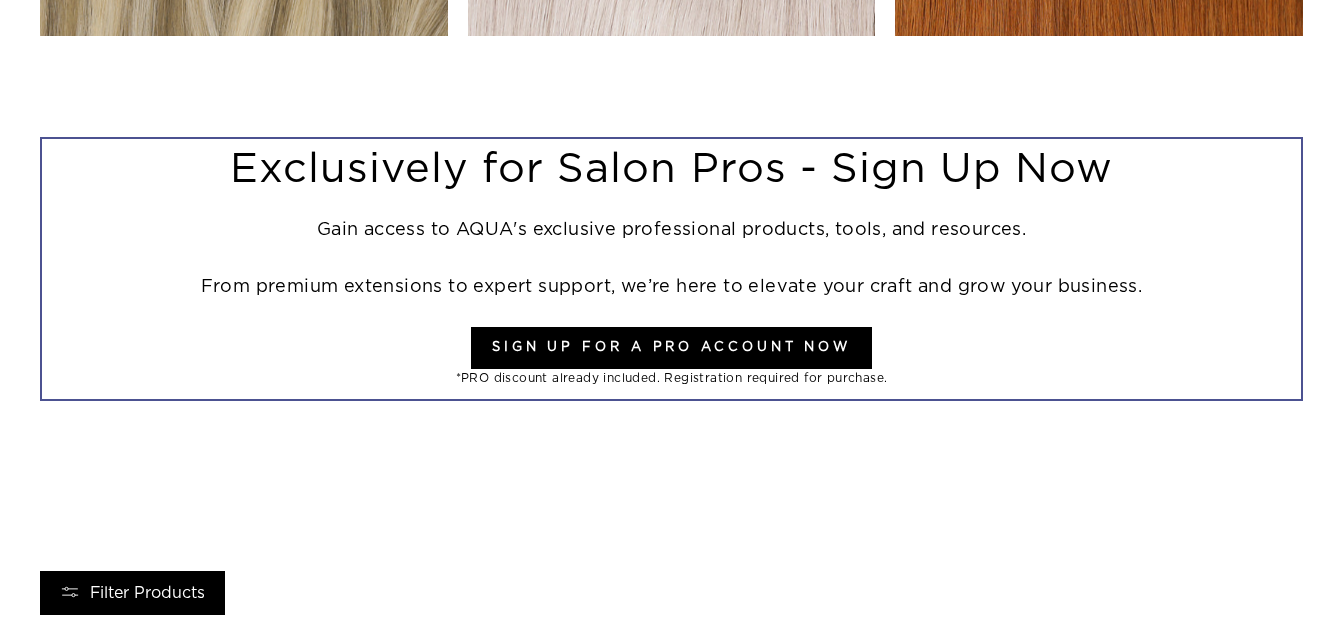 scroll, scrollTop: 2143, scrollLeft: 0, axis: vertical 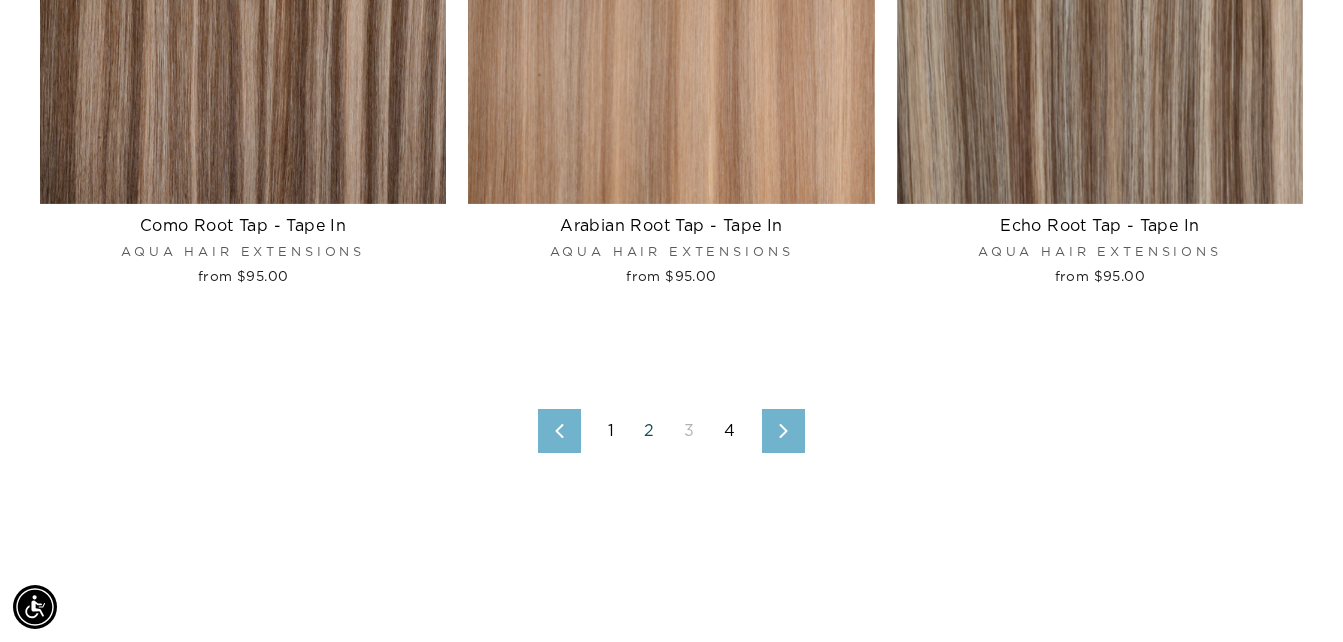 click on "2" at bounding box center (649, 431) 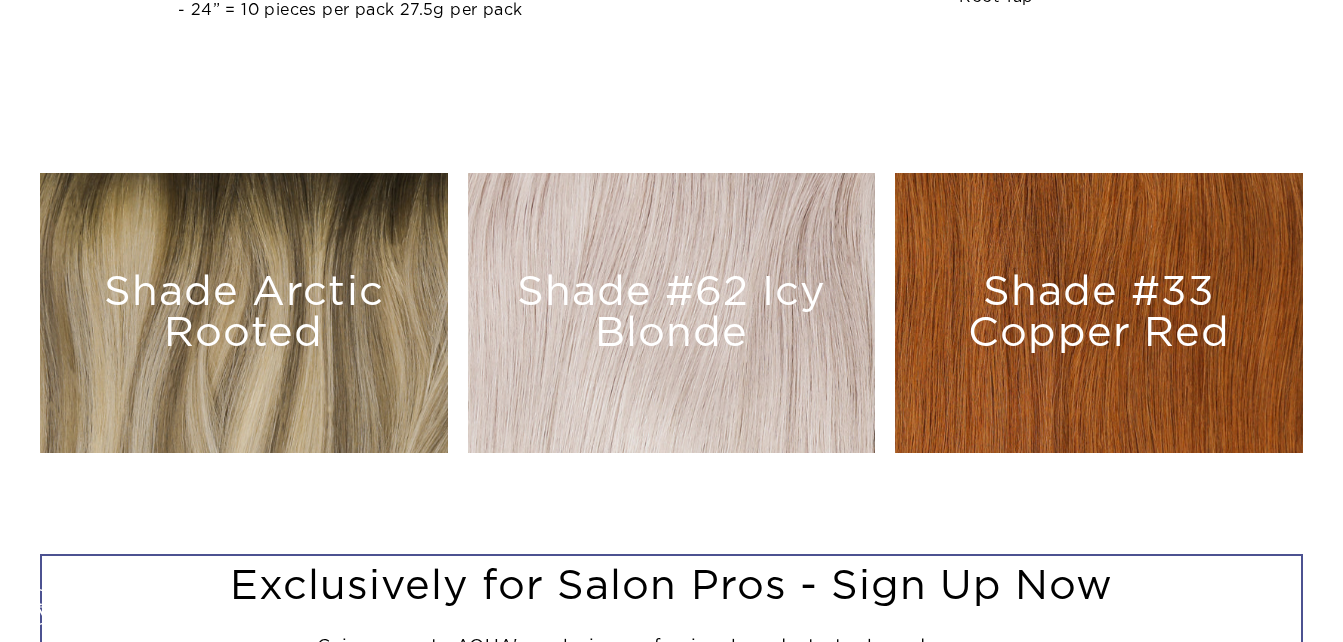 scroll, scrollTop: 2500, scrollLeft: 0, axis: vertical 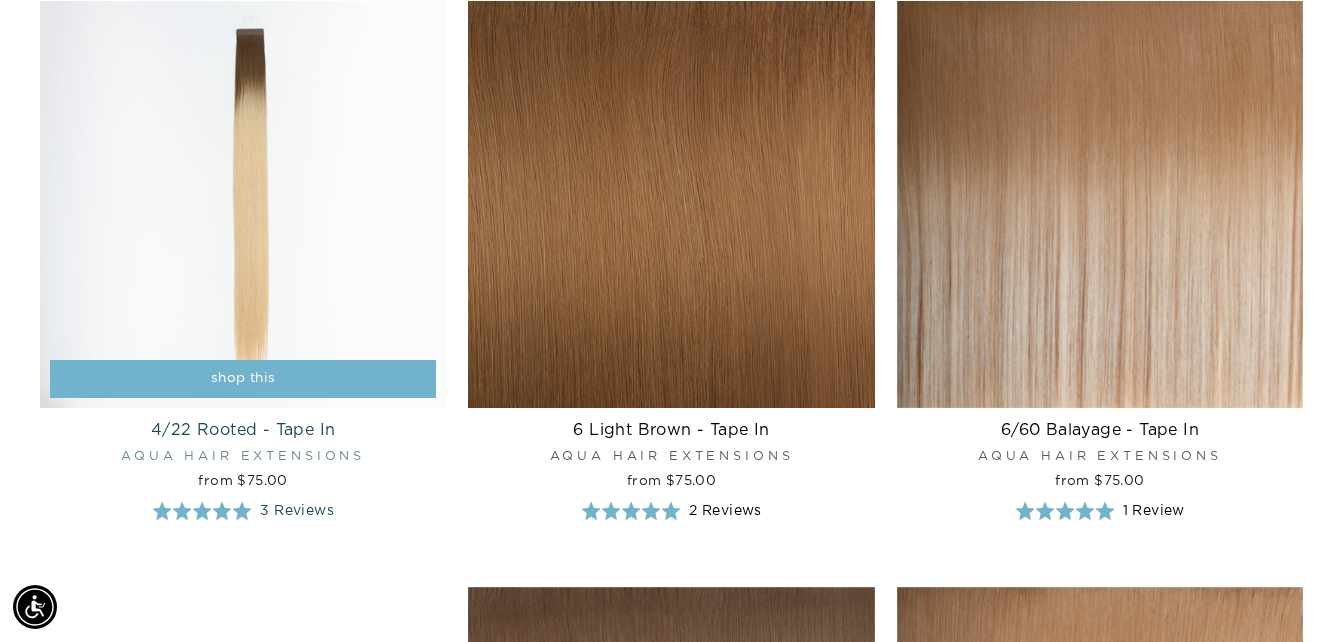 click at bounding box center [243, 204] 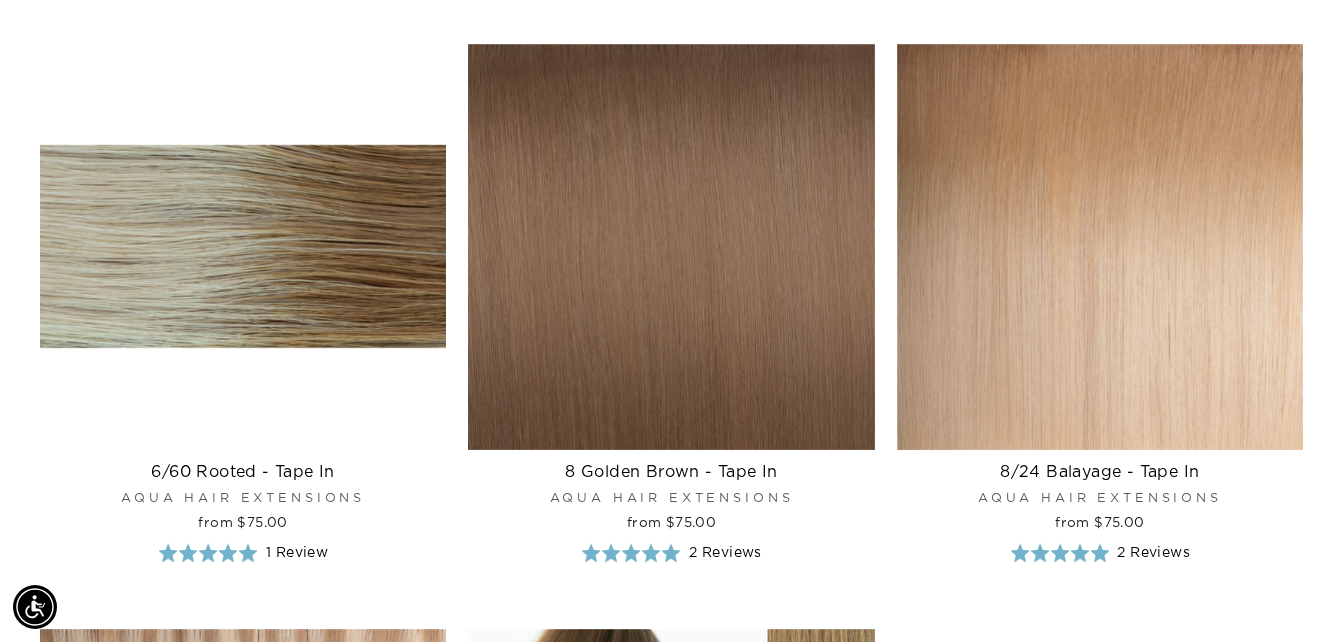 scroll, scrollTop: 3241, scrollLeft: 0, axis: vertical 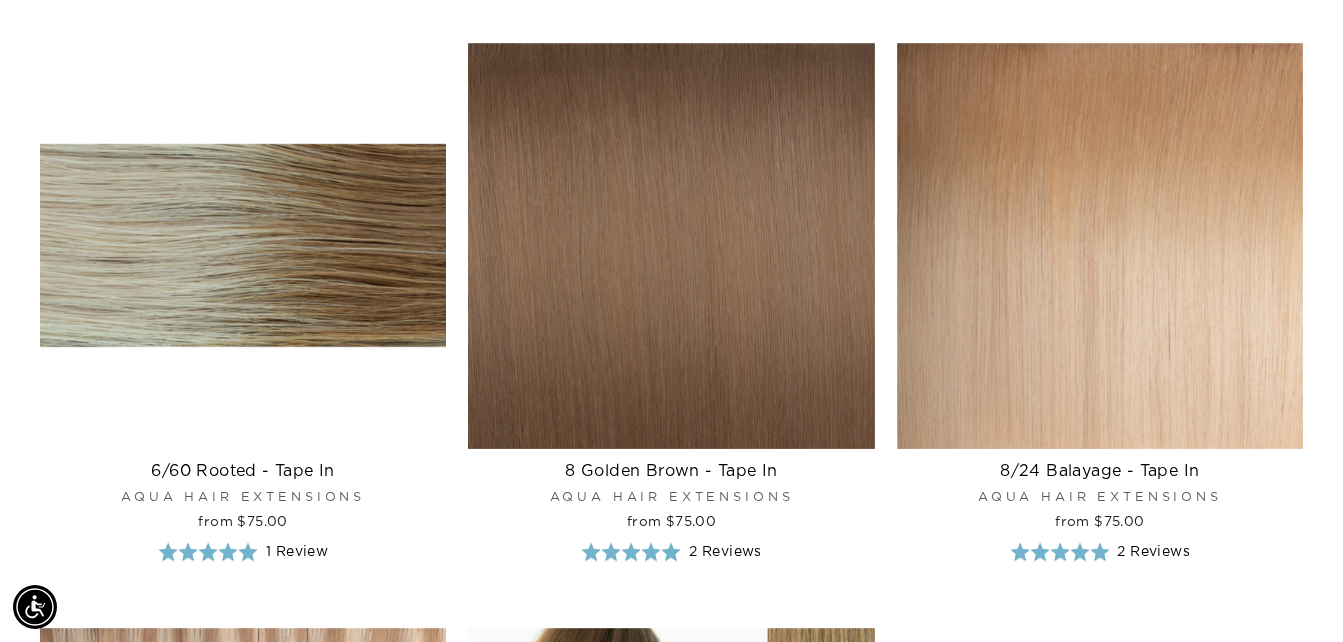 click at bounding box center [243, 246] 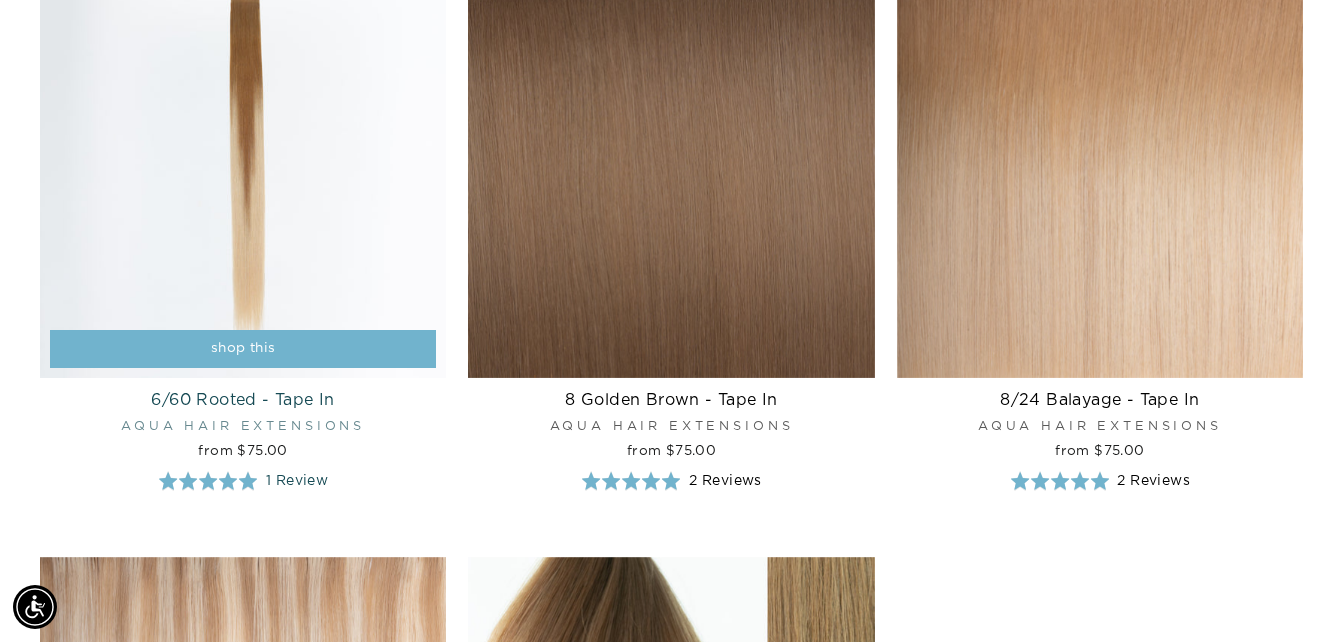 scroll, scrollTop: 3313, scrollLeft: 0, axis: vertical 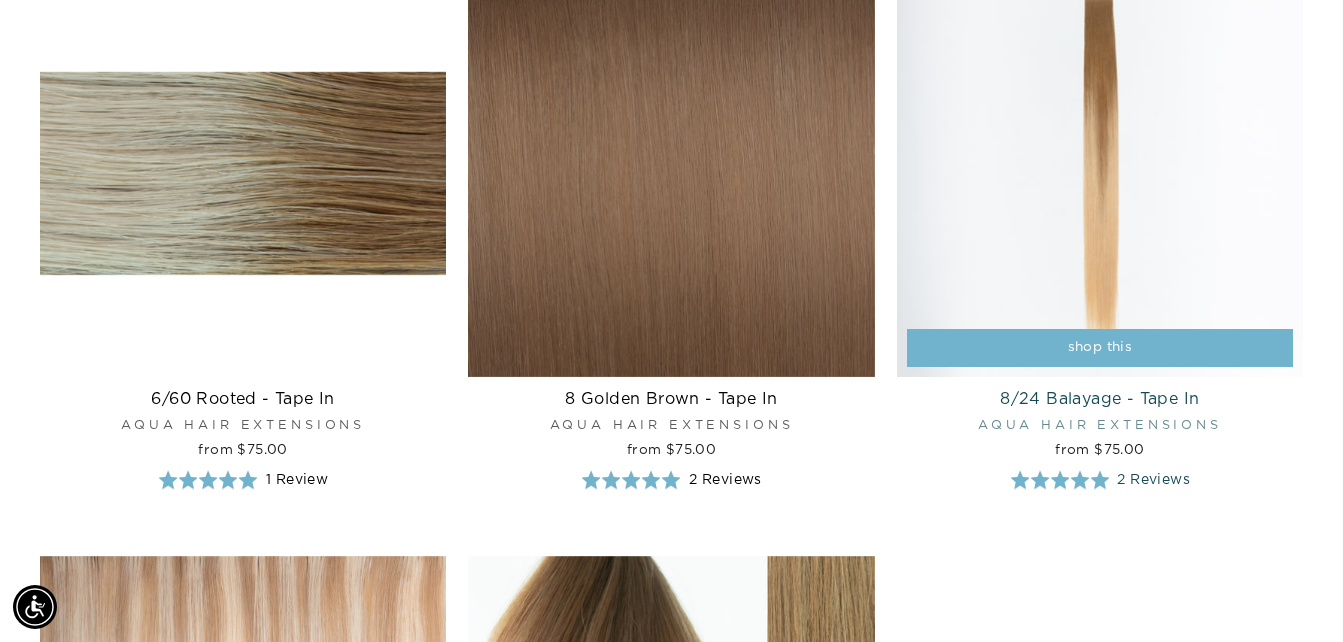 click at bounding box center (1100, 174) 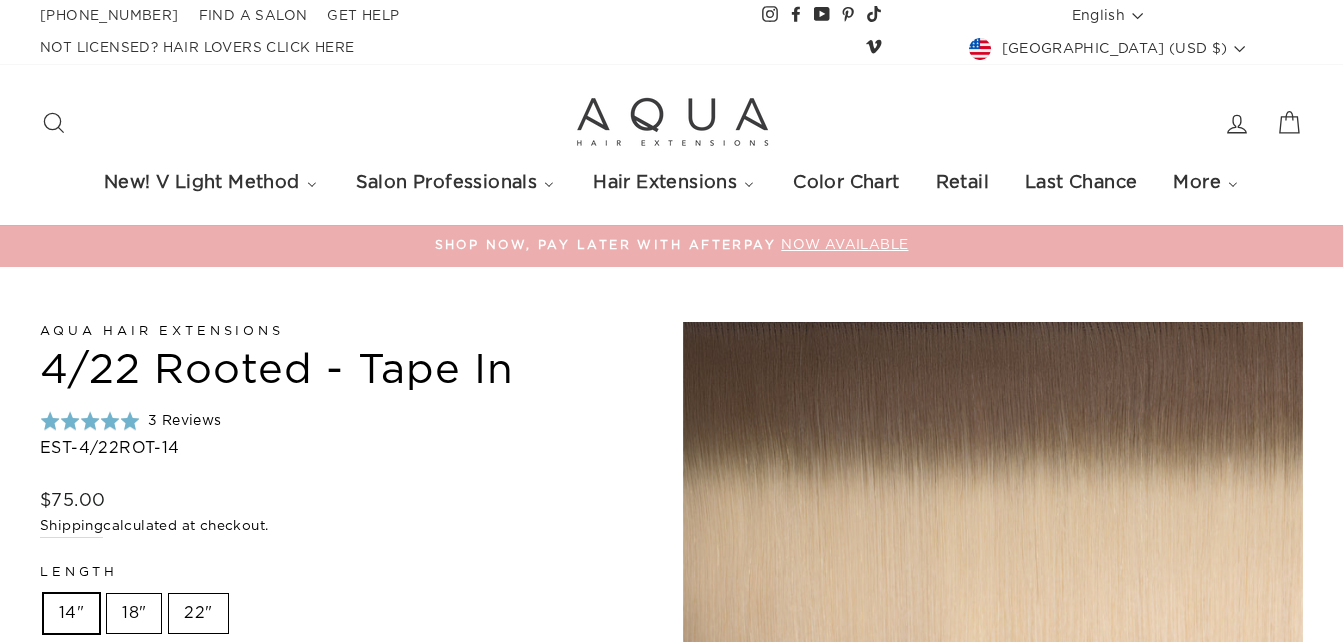 scroll, scrollTop: 0, scrollLeft: 0, axis: both 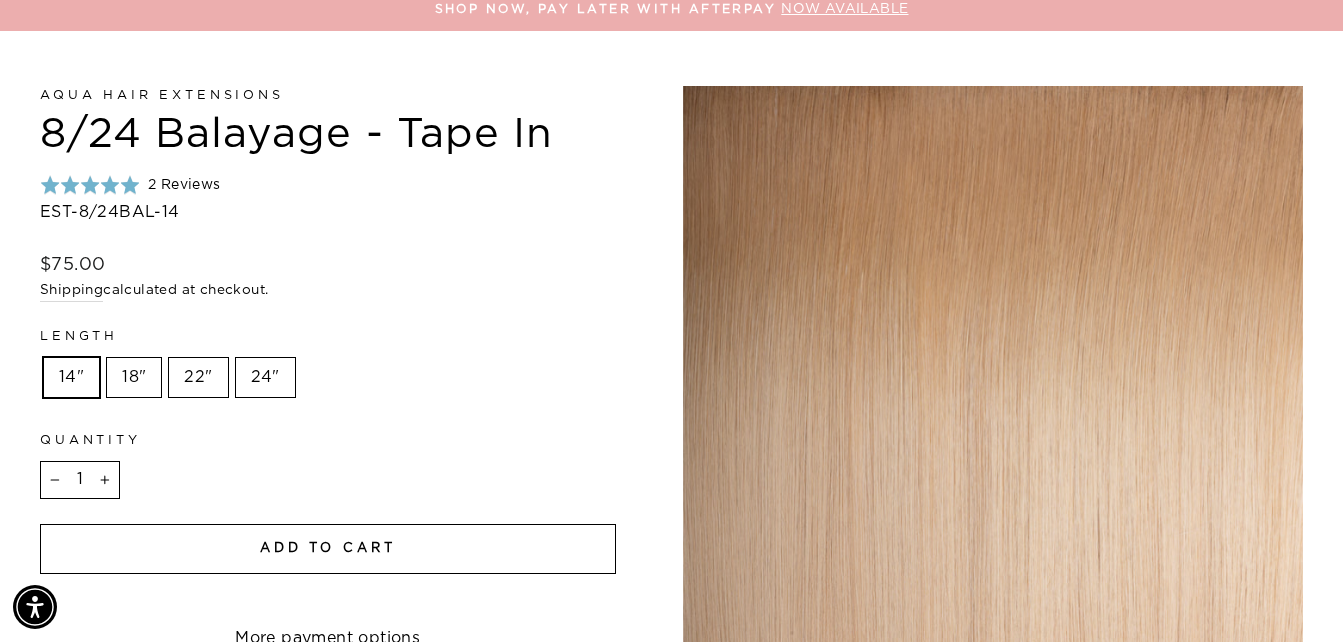 click on "24"" at bounding box center (265, 378) 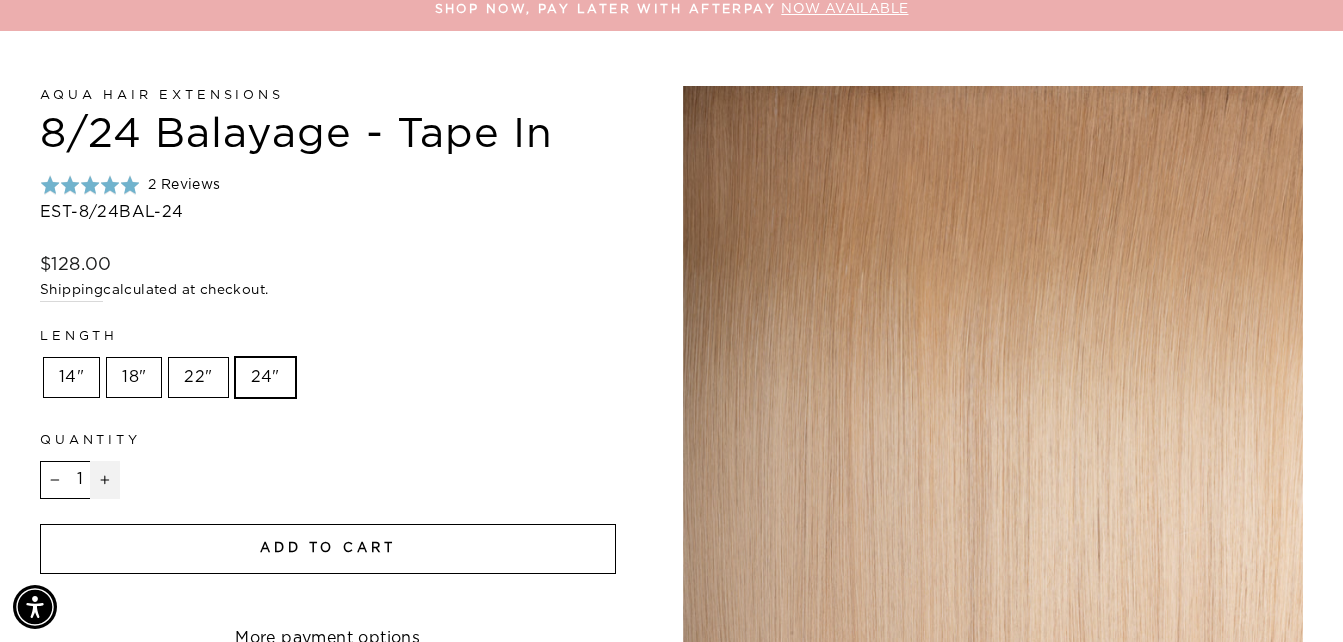 click on "+" at bounding box center [105, 480] 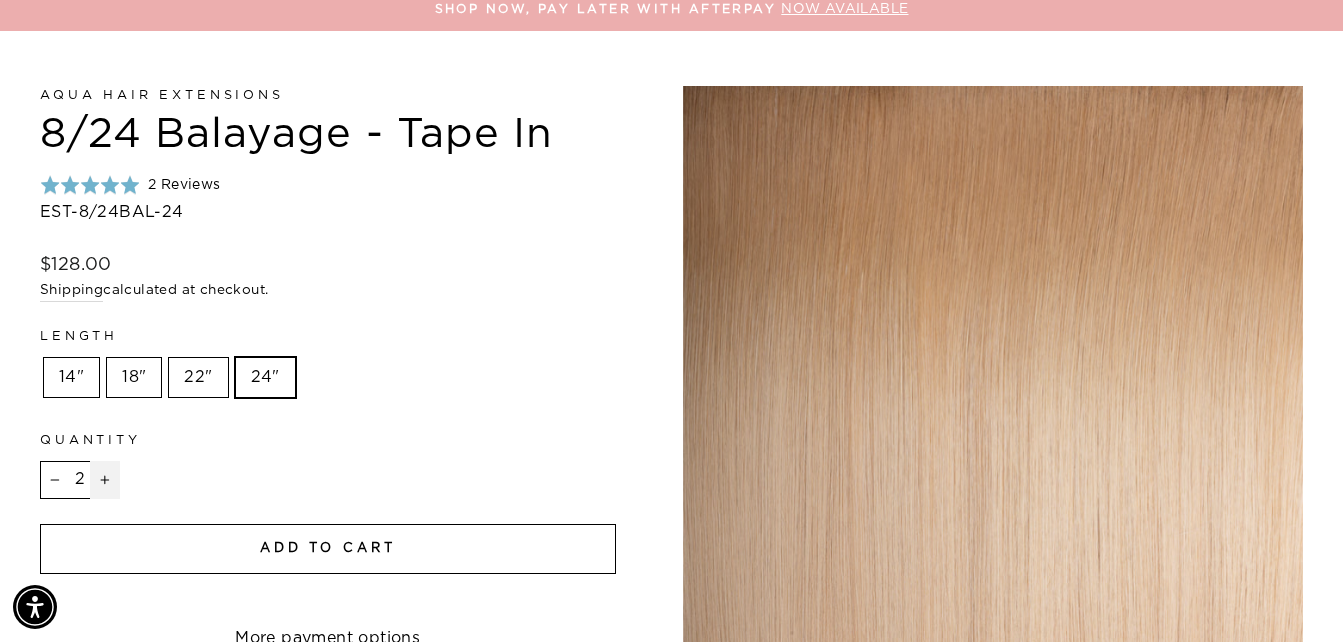 click on "+" at bounding box center (105, 480) 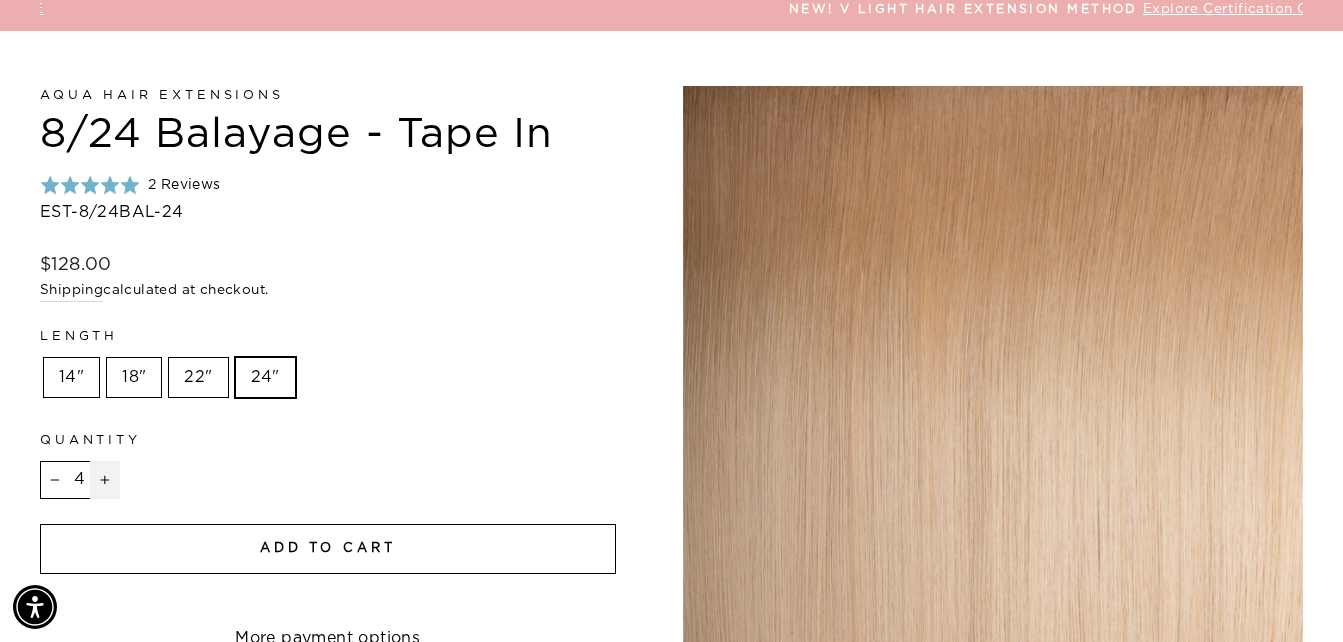 click on "+" at bounding box center [105, 480] 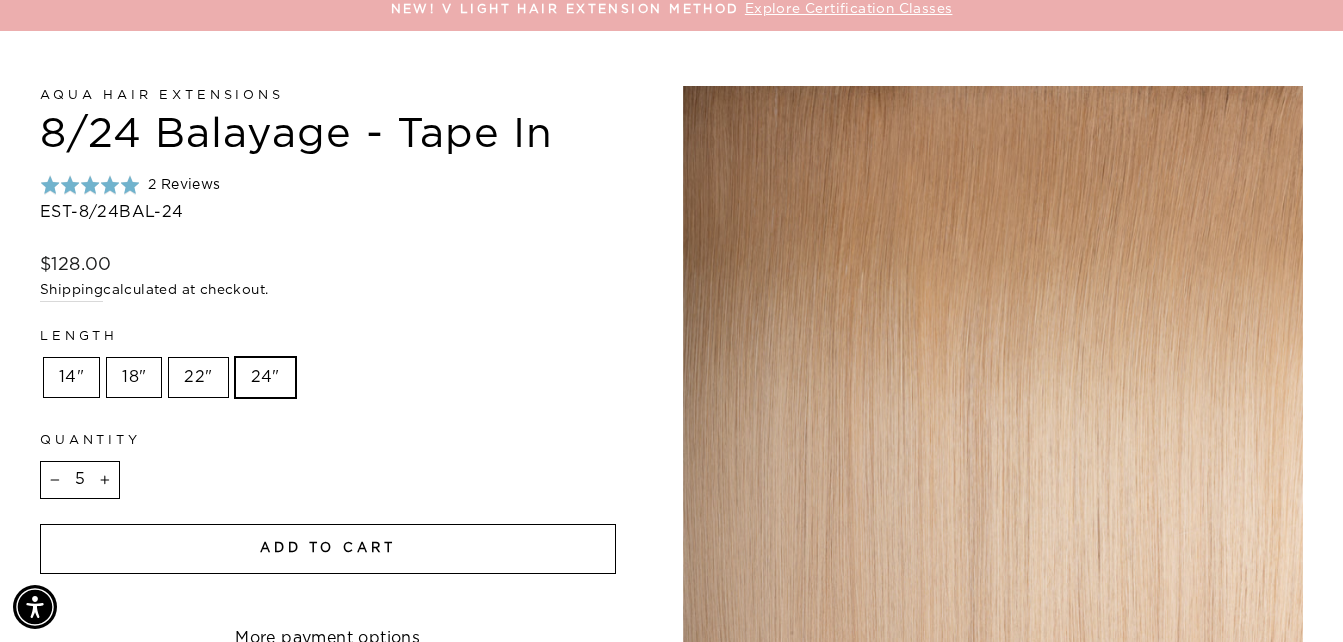 click on "Add to cart" at bounding box center (328, 549) 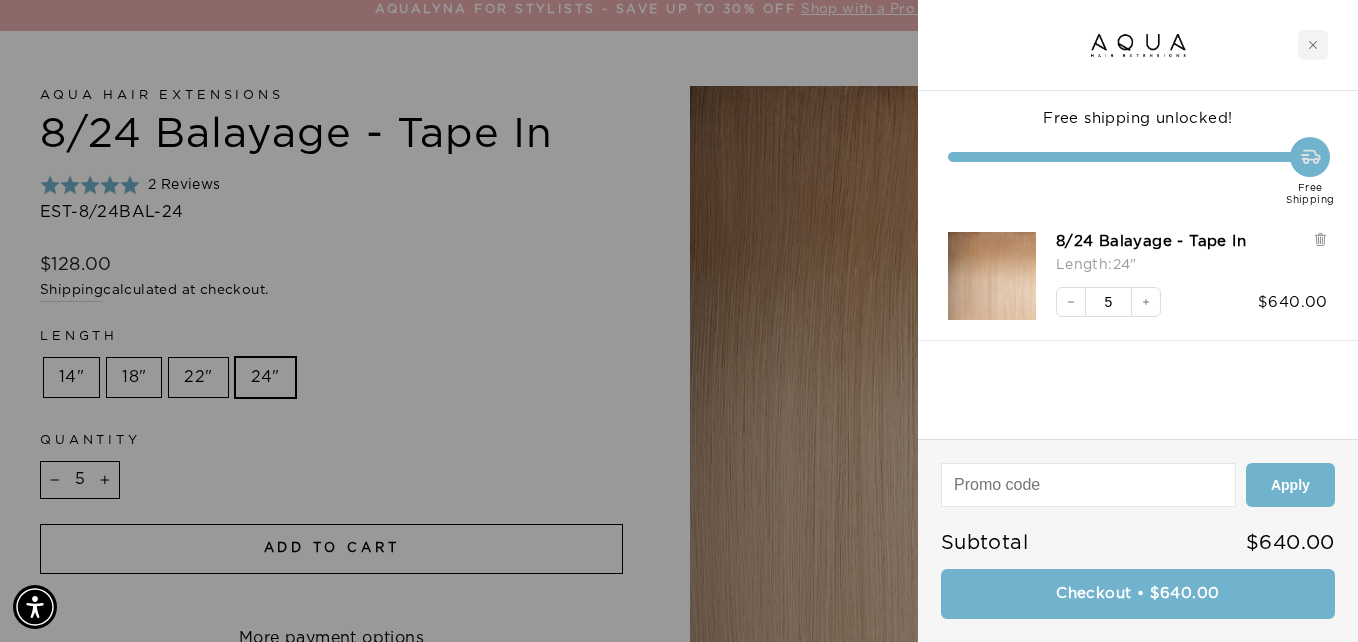 click at bounding box center [1088, 485] 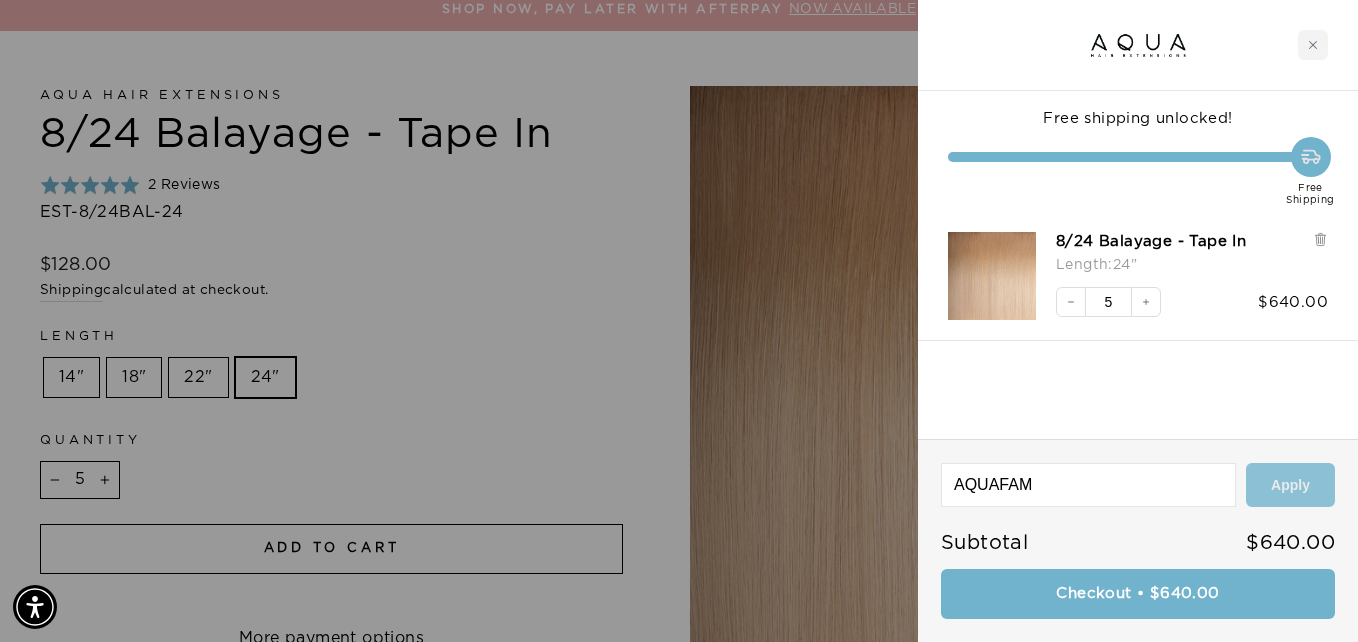 type on "AQUAFAM" 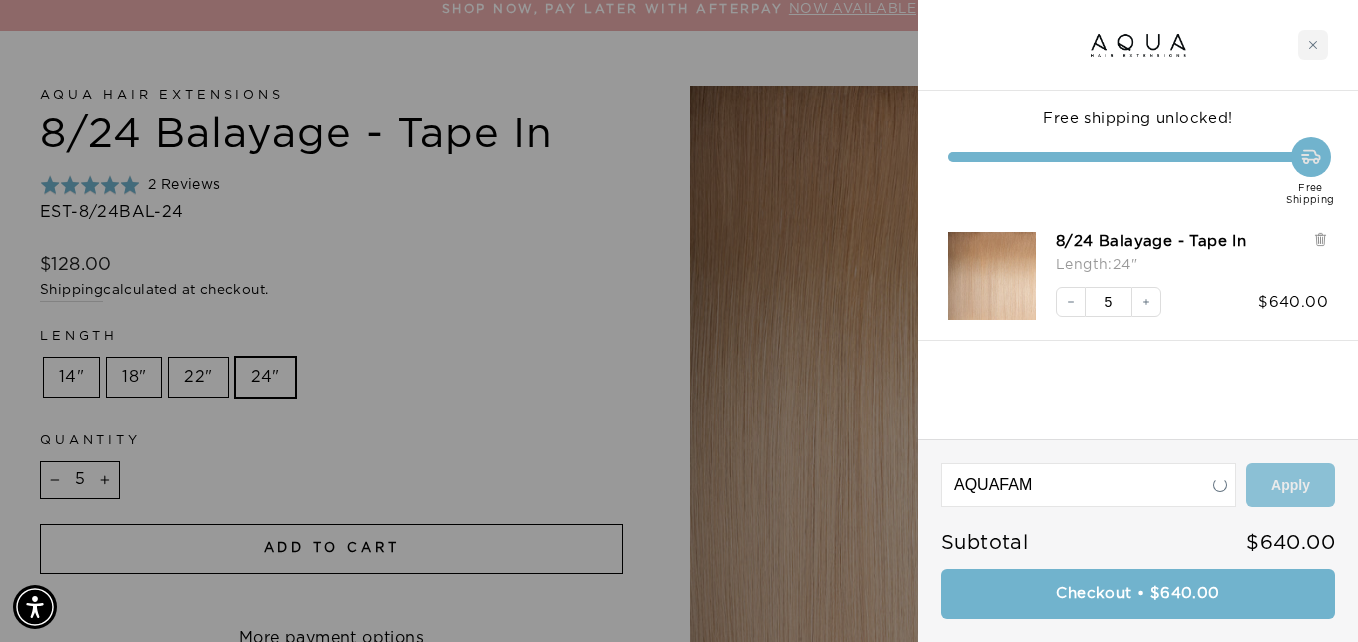 type 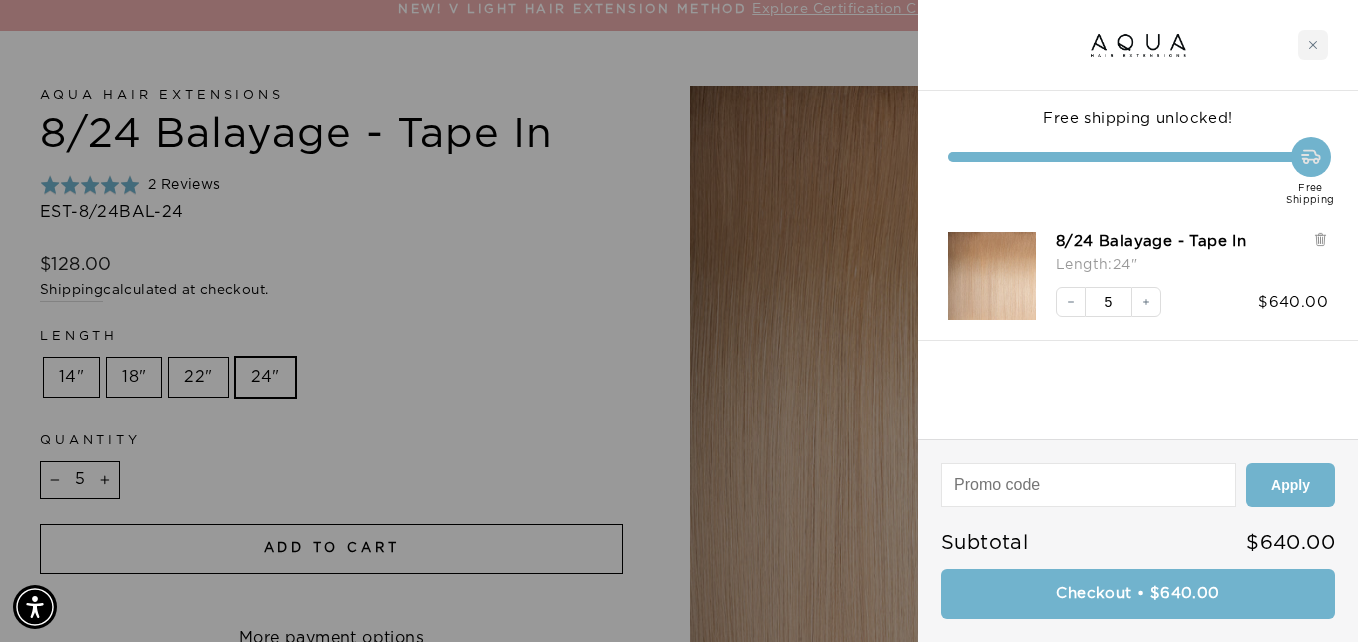 click at bounding box center [679, 321] 